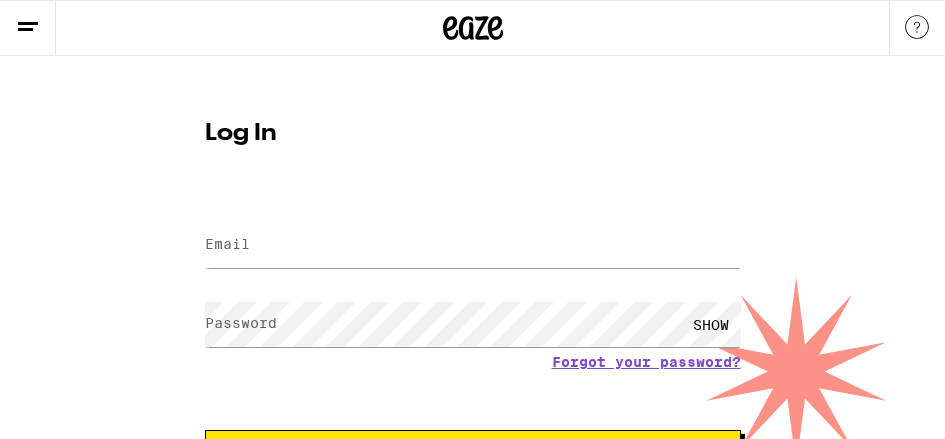 scroll, scrollTop: 0, scrollLeft: 0, axis: both 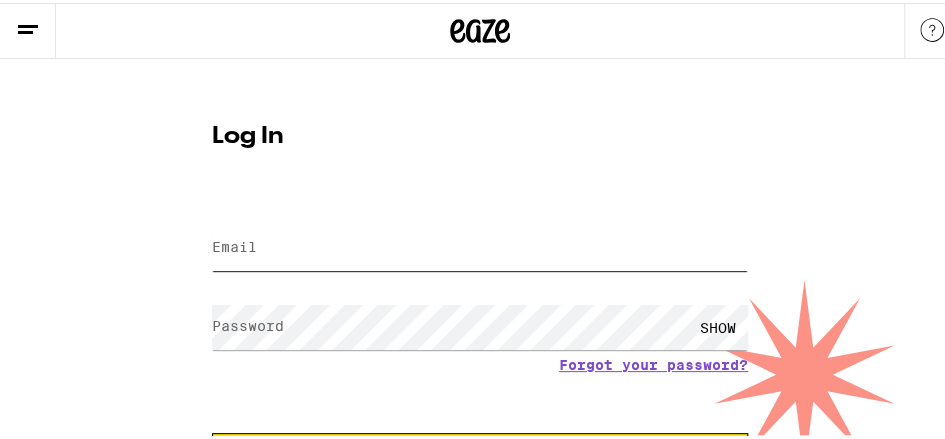 type on "[EMAIL]" 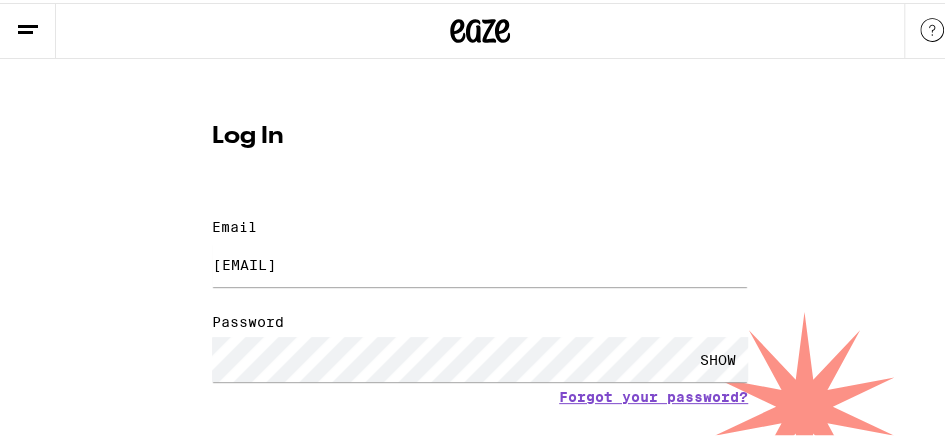 click on "SHOW" at bounding box center [718, 356] 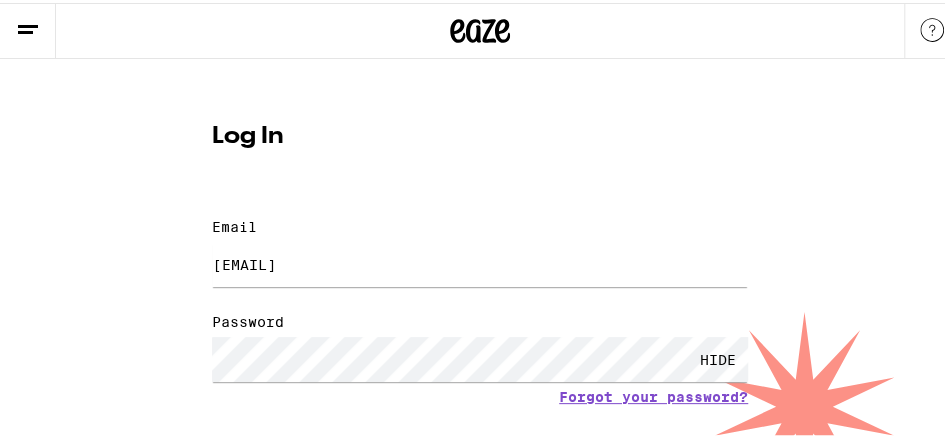 click on "HIDE" at bounding box center [718, 356] 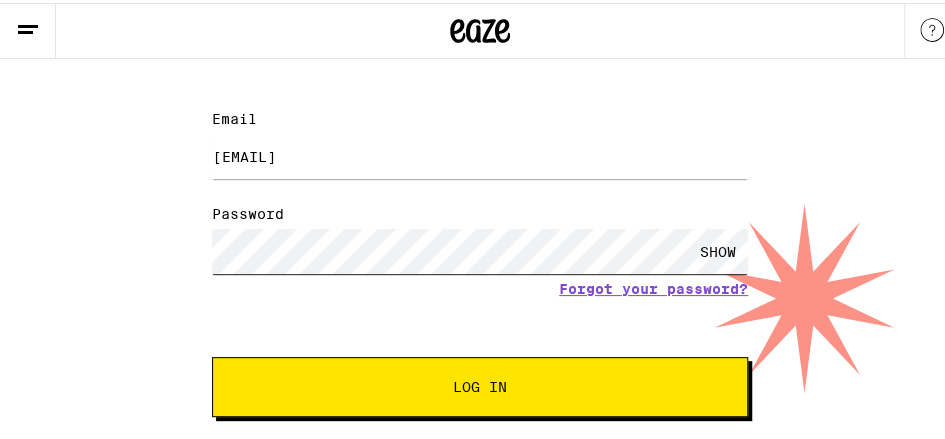 scroll, scrollTop: 111, scrollLeft: 0, axis: vertical 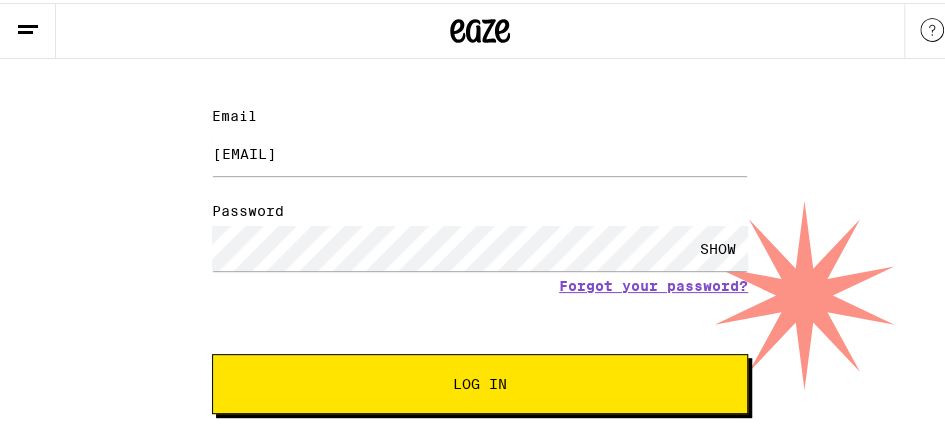 click on "Log In" at bounding box center [480, 381] 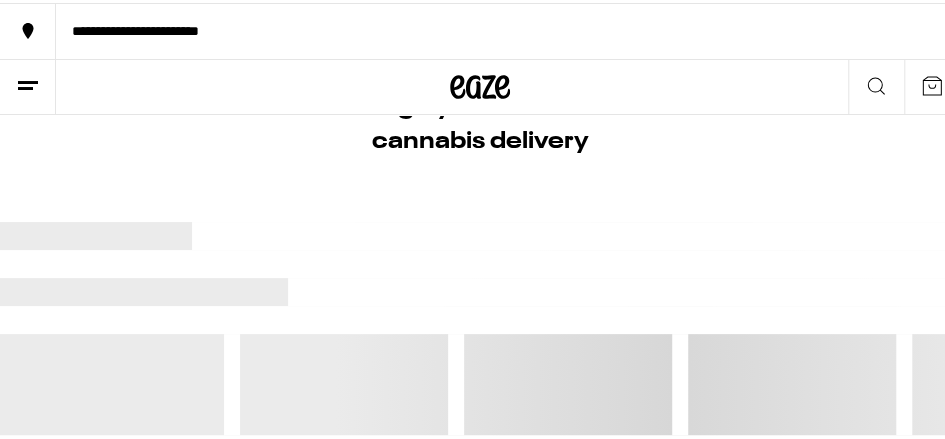 scroll, scrollTop: 0, scrollLeft: 0, axis: both 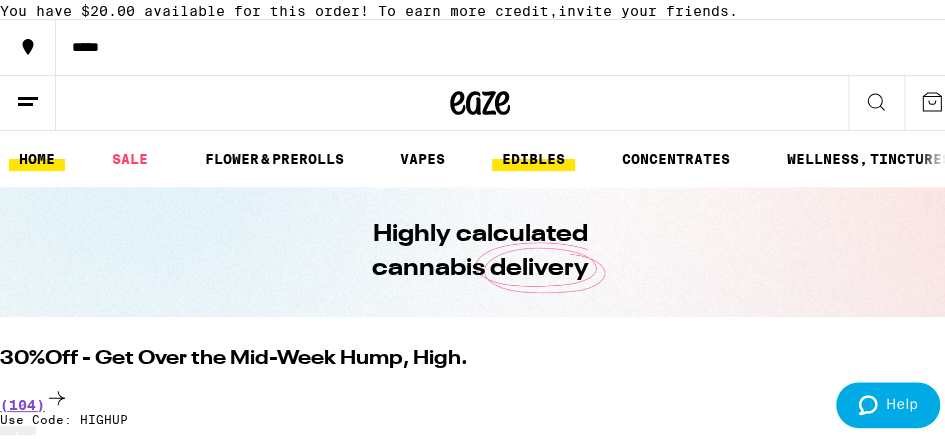 click on "EDIBLES" at bounding box center [533, 156] 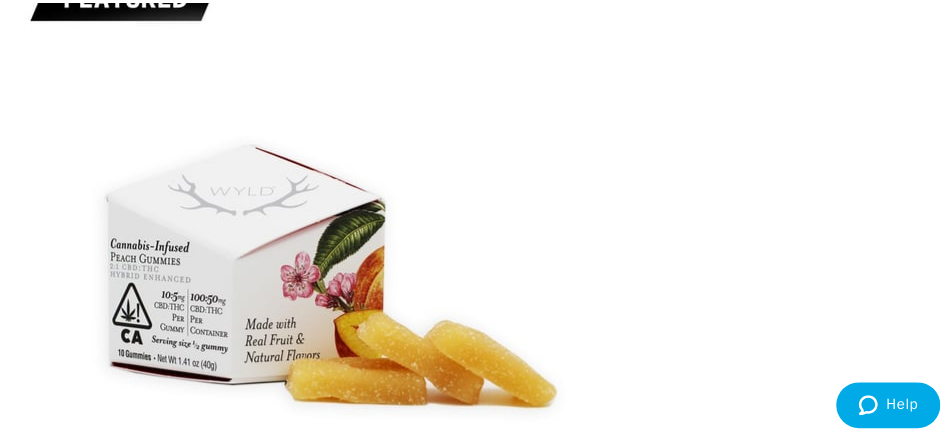 scroll, scrollTop: 400, scrollLeft: 0, axis: vertical 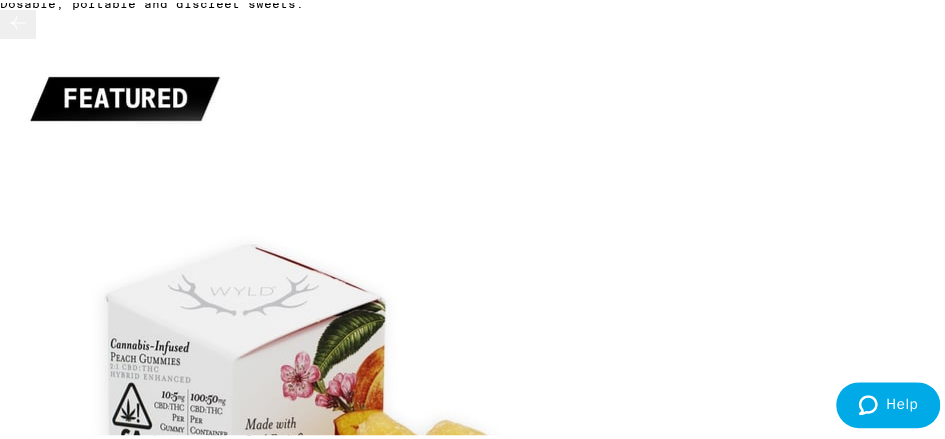 click 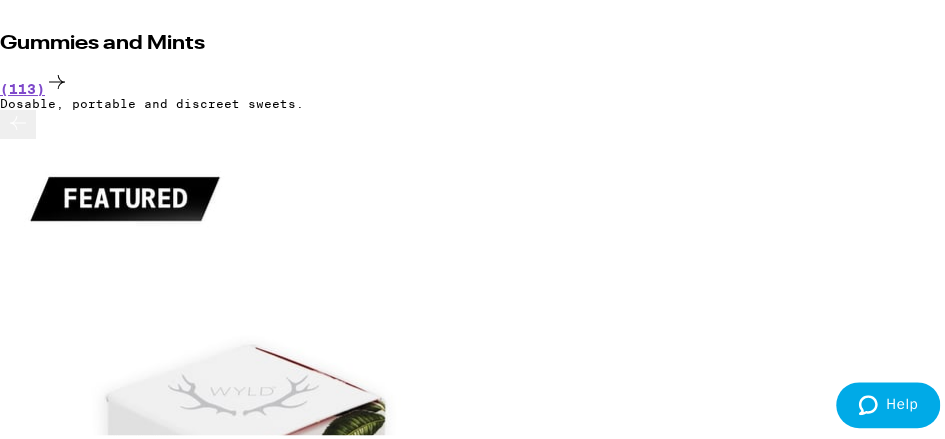 click 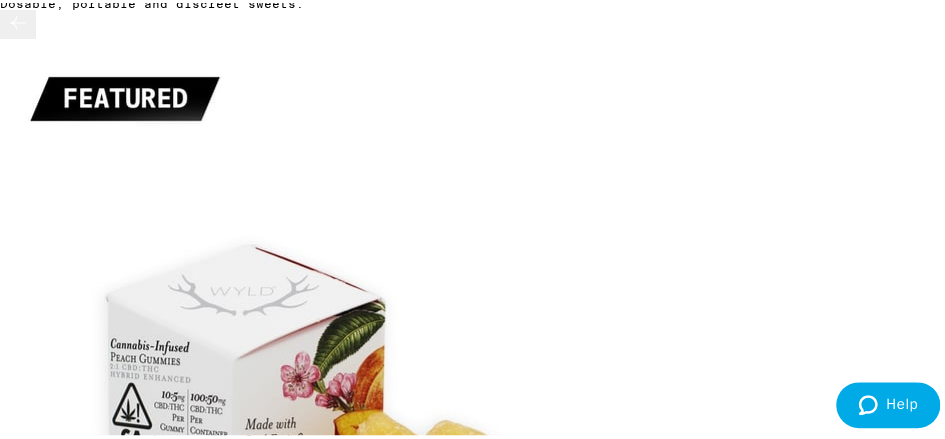 click 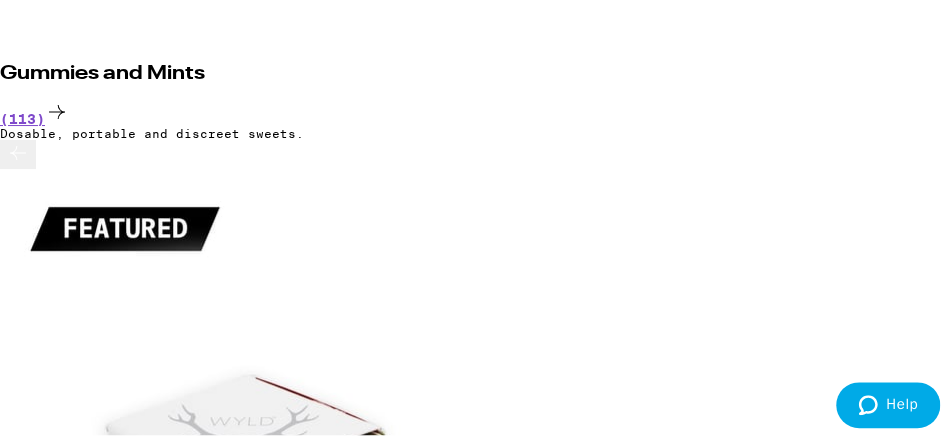scroll, scrollTop: 300, scrollLeft: 0, axis: vertical 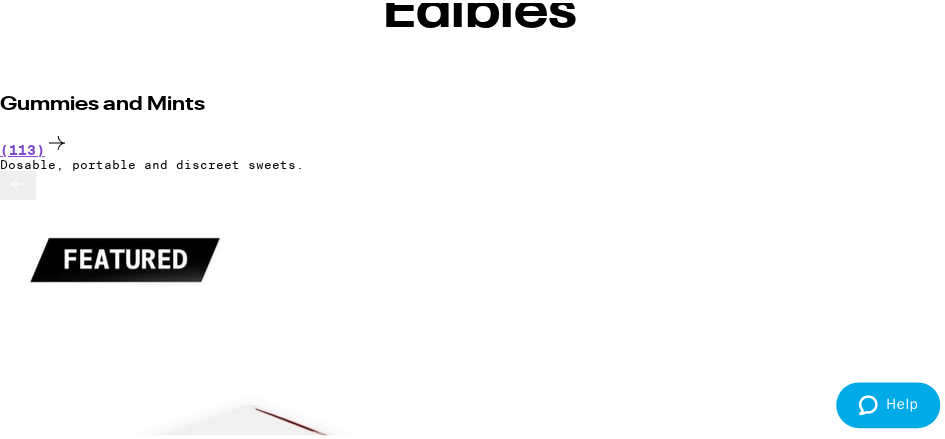 click 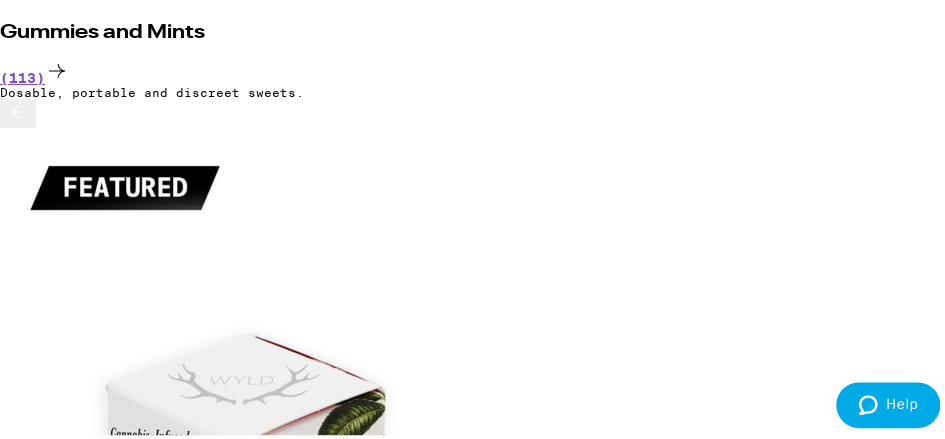 scroll, scrollTop: 400, scrollLeft: 0, axis: vertical 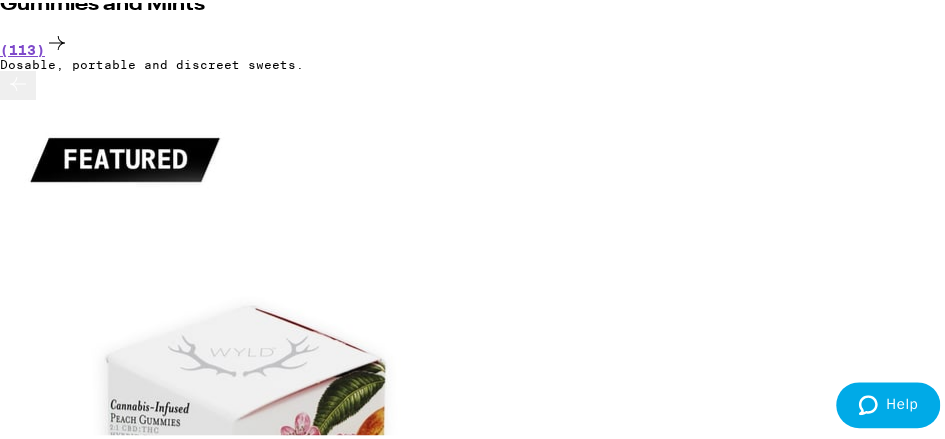 click 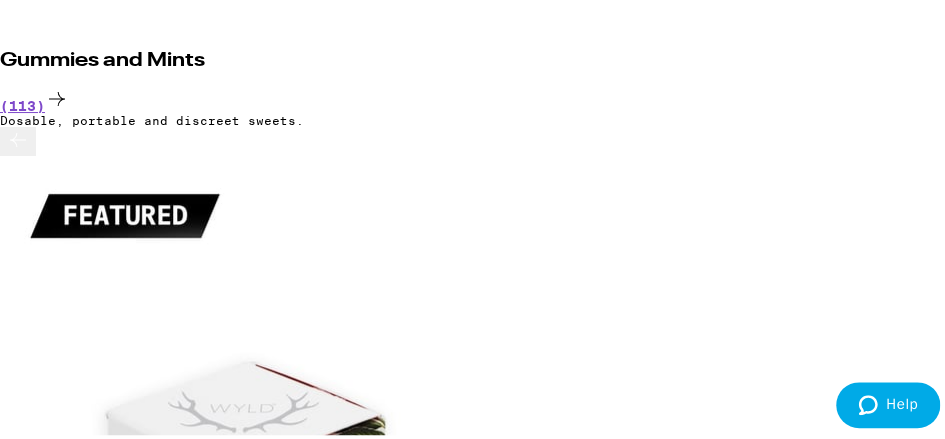 scroll, scrollTop: 300, scrollLeft: 0, axis: vertical 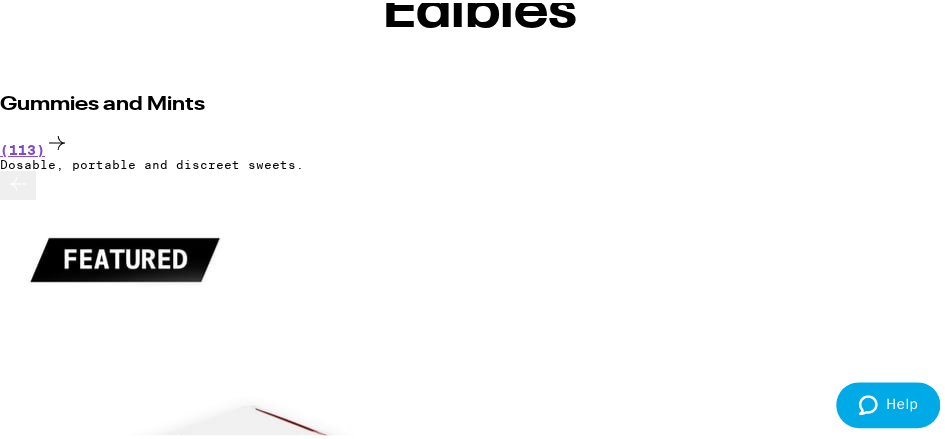 click 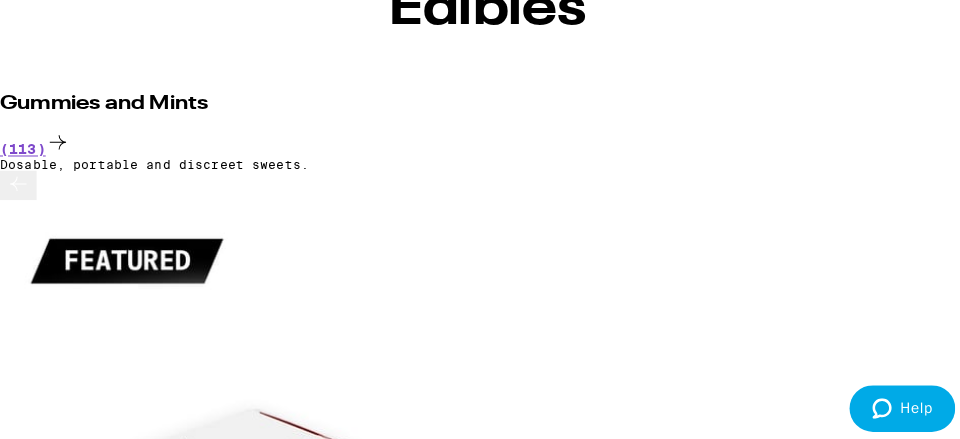 scroll, scrollTop: 0, scrollLeft: 9040, axis: horizontal 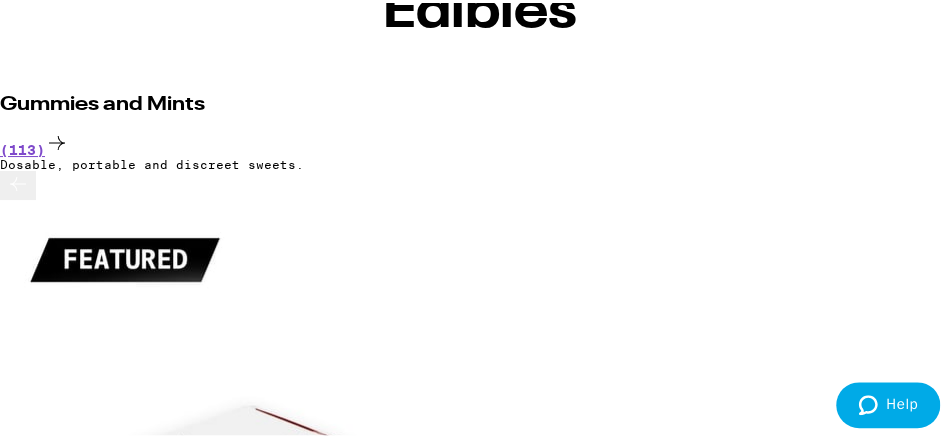 click on "6" at bounding box center (949, -194) 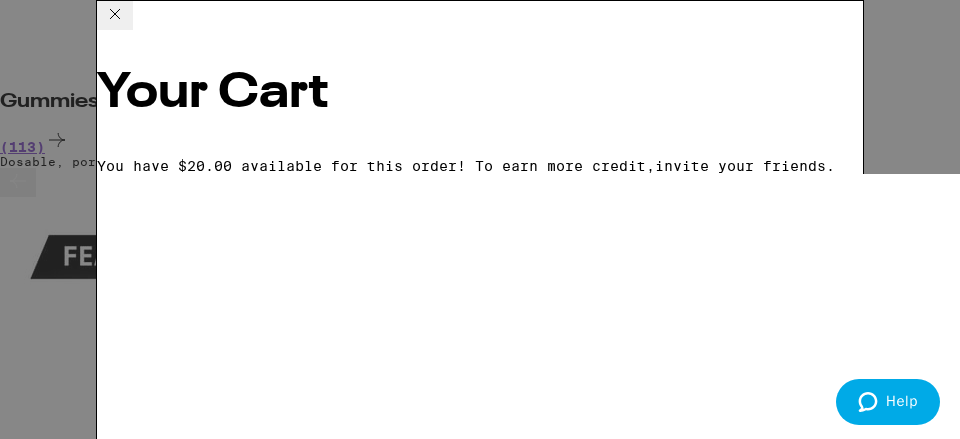 scroll, scrollTop: 654, scrollLeft: 0, axis: vertical 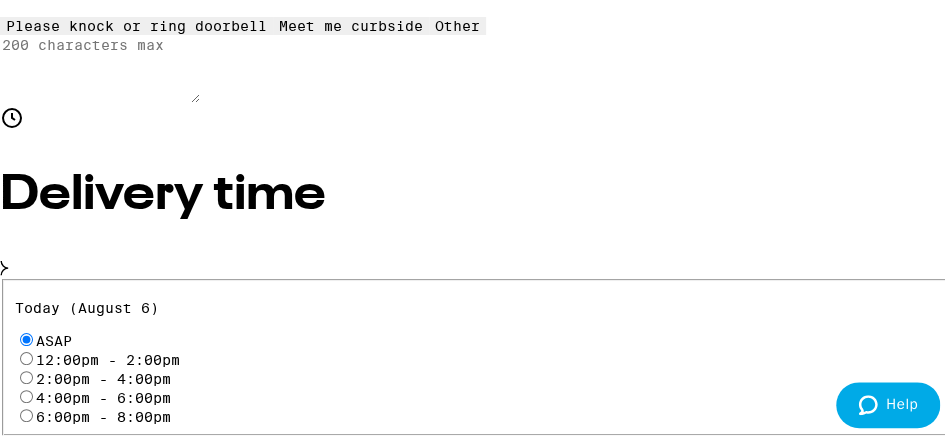 click on "6:00pm - 8:00pm" at bounding box center (26, 412) 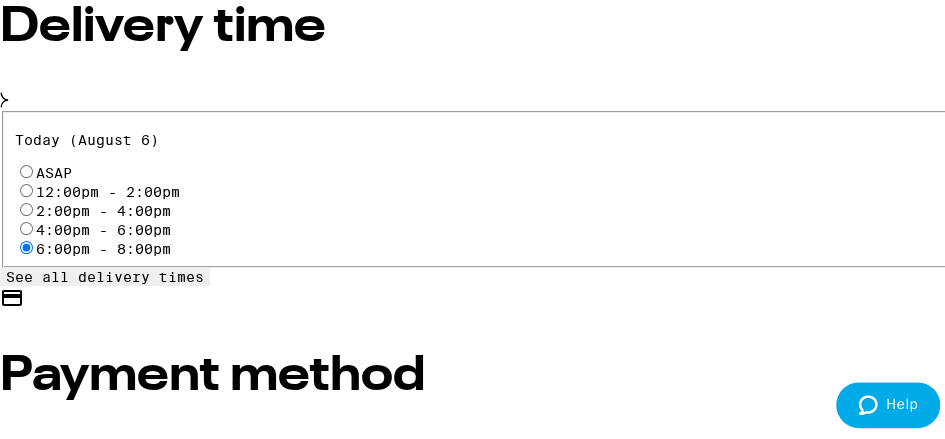 scroll, scrollTop: 800, scrollLeft: 0, axis: vertical 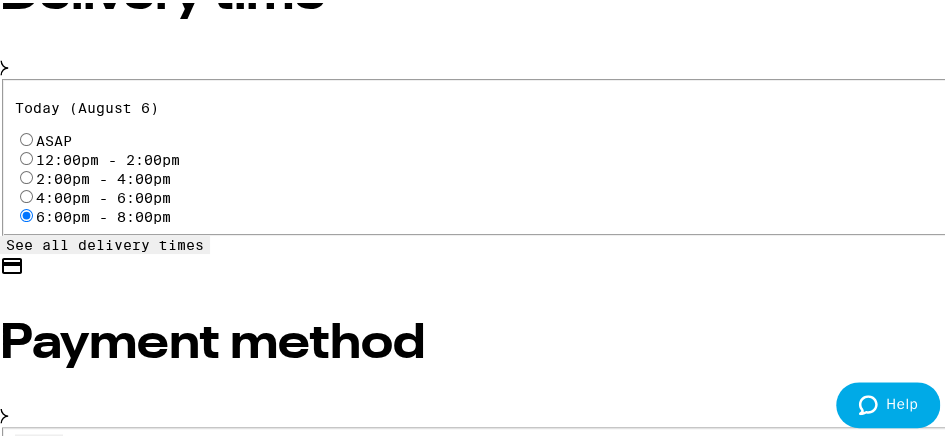 click on "Pay with Checking Account Ready Checking" at bounding box center [26, 466] 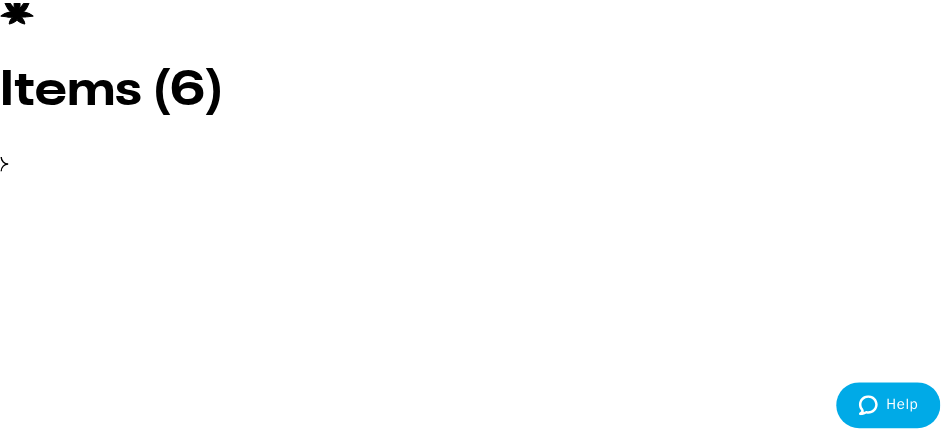 scroll, scrollTop: 1500, scrollLeft: 0, axis: vertical 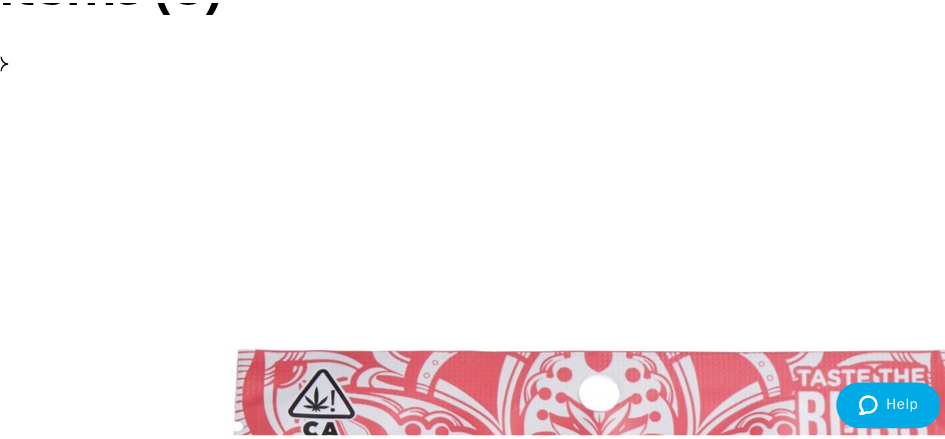 click on "$ 18" at bounding box center [480, 4770] 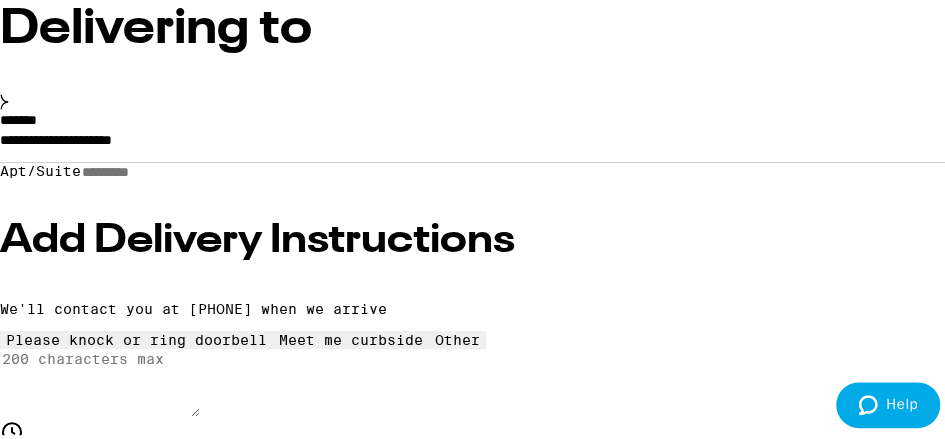 scroll, scrollTop: 192, scrollLeft: 0, axis: vertical 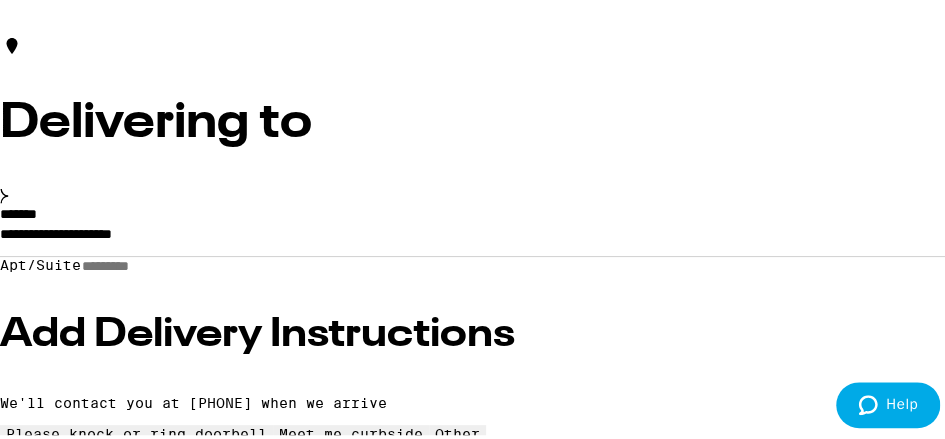 click on "*******" at bounding box center (18, 211) 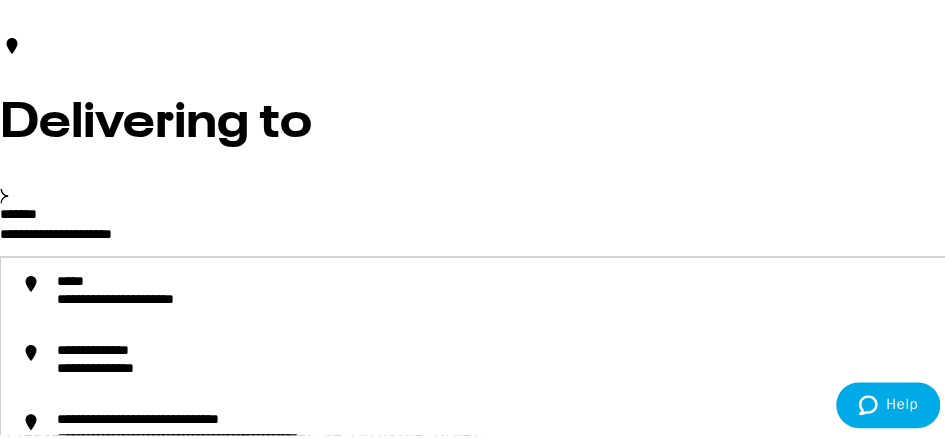 click on "Delivering to" at bounding box center [480, 88] 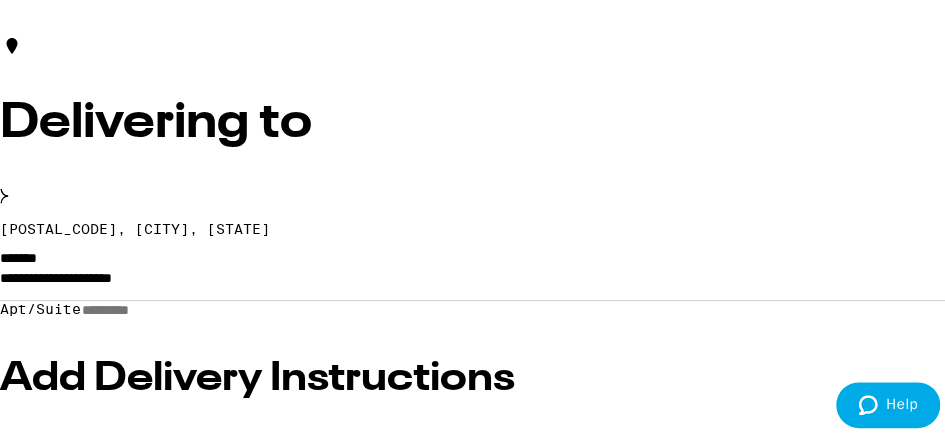 click on "Delivering to" at bounding box center (480, 121) 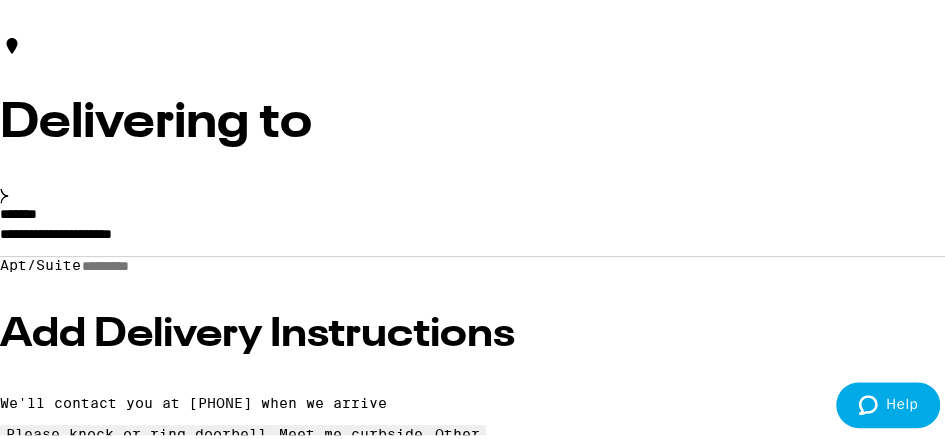 click 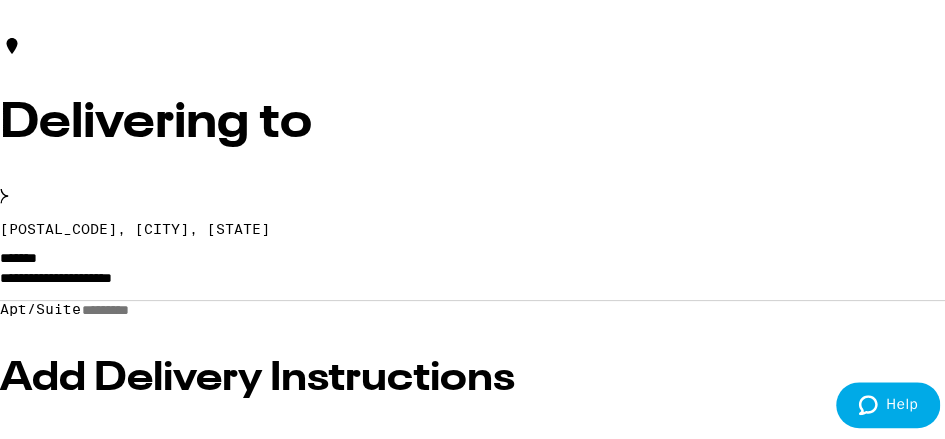 click on "Delivering to [POSTAL_CODE], [CITY], [STATE]" at bounding box center [480, 133] 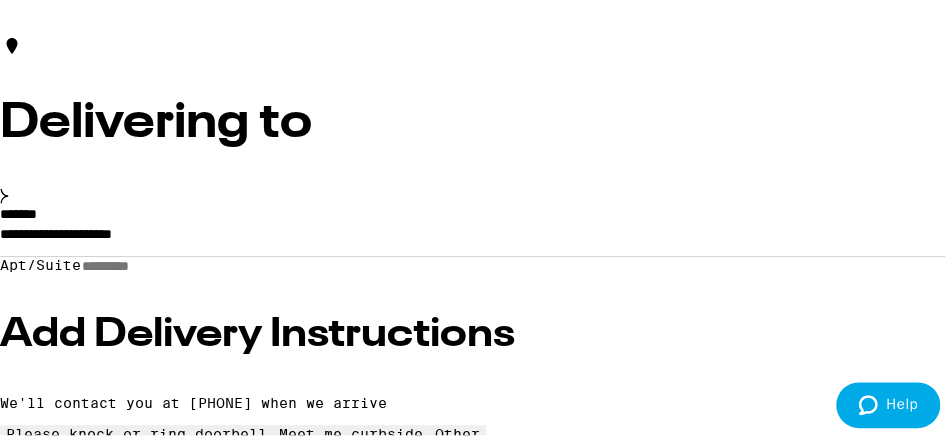 click on "Delivering to" at bounding box center [480, 118] 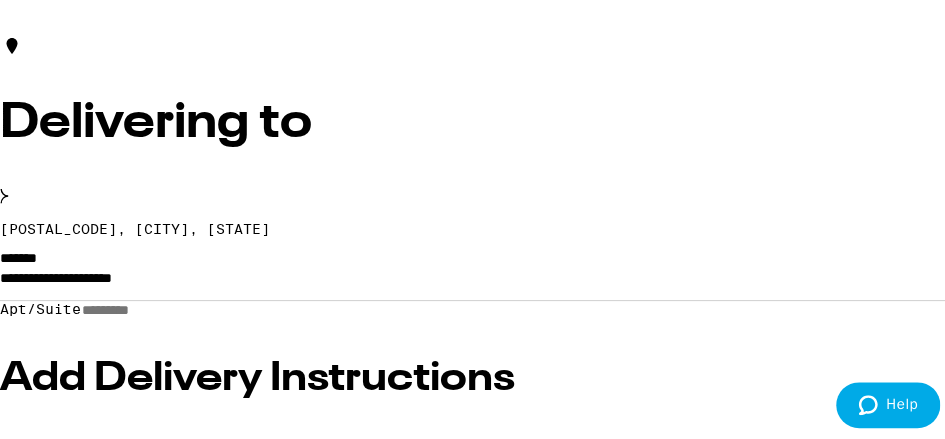 click on "Delivering to [POSTAL_CODE], [CITY], [STATE]" at bounding box center [480, 133] 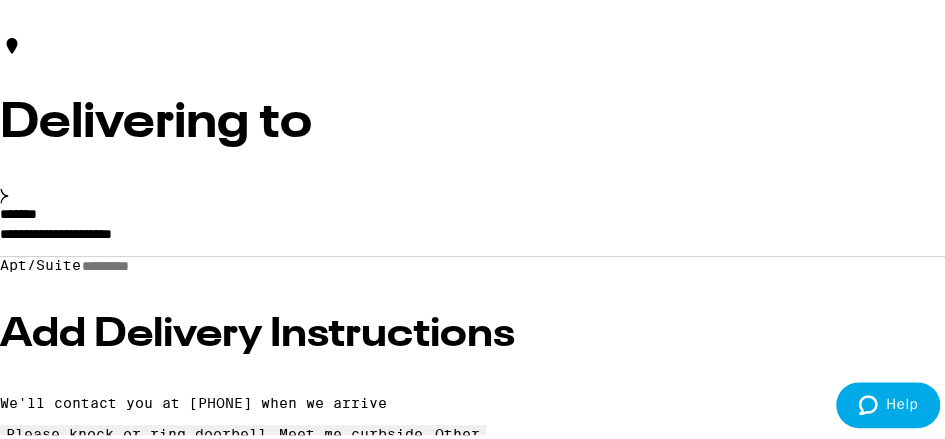 click on "*******" at bounding box center [18, 211] 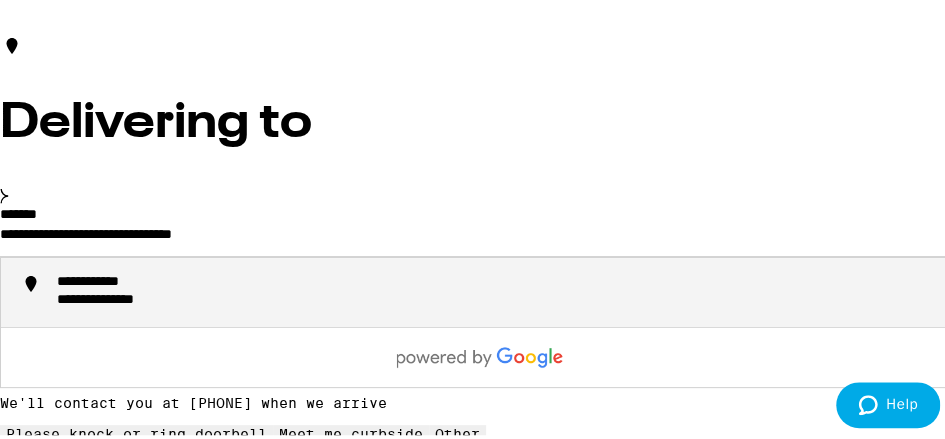 click on "**********" at bounding box center (111, 280) 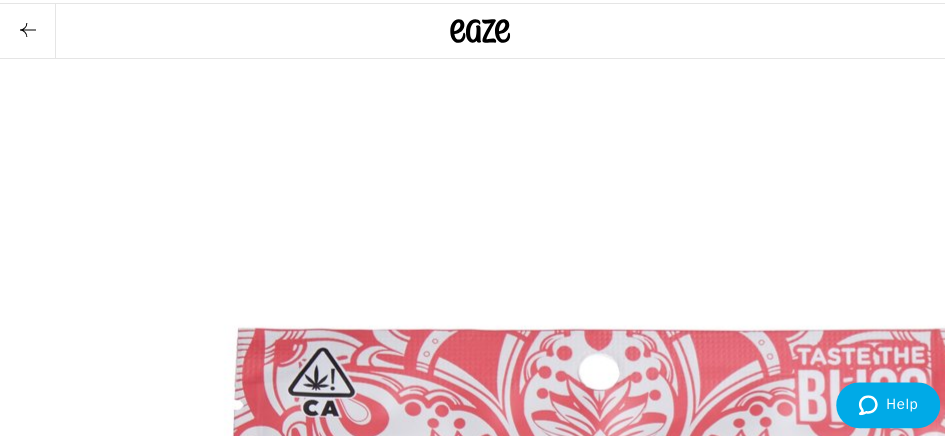 scroll, scrollTop: 1536, scrollLeft: 0, axis: vertical 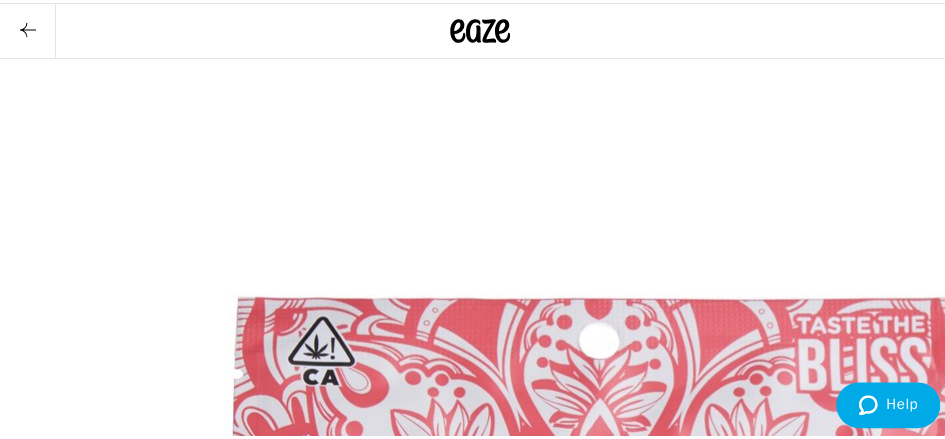 click on "Place Order" at bounding box center [55, 4859] 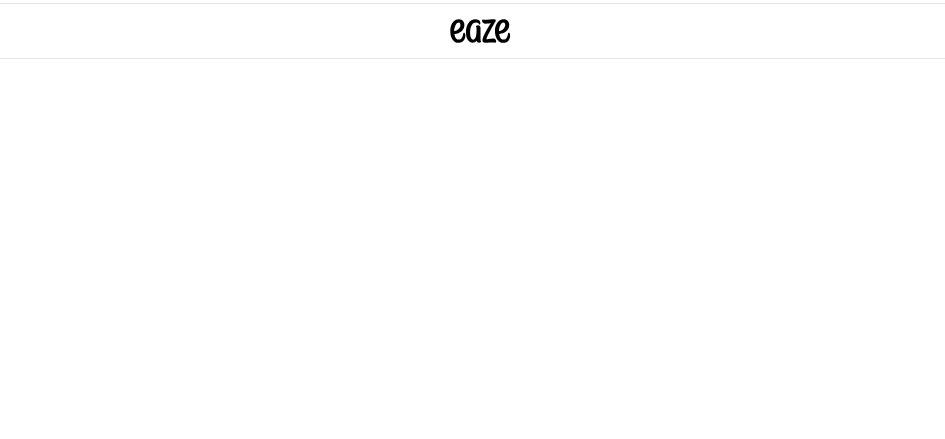 scroll, scrollTop: 0, scrollLeft: 0, axis: both 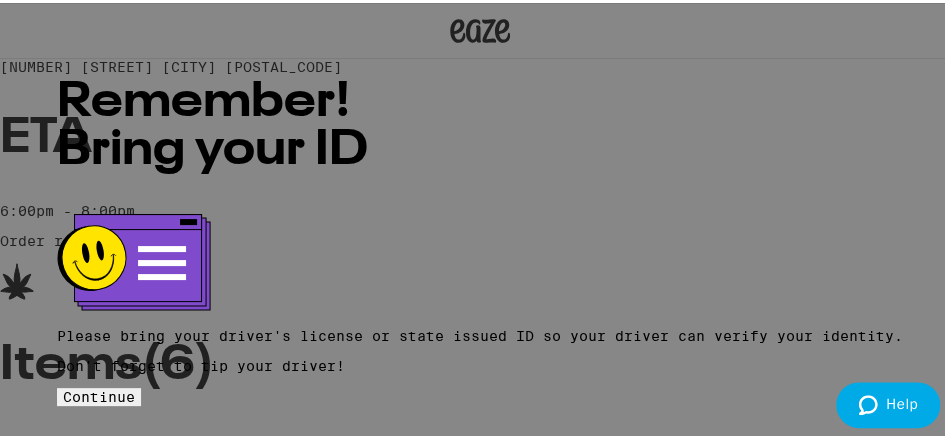 click on "Continue" at bounding box center [99, 394] 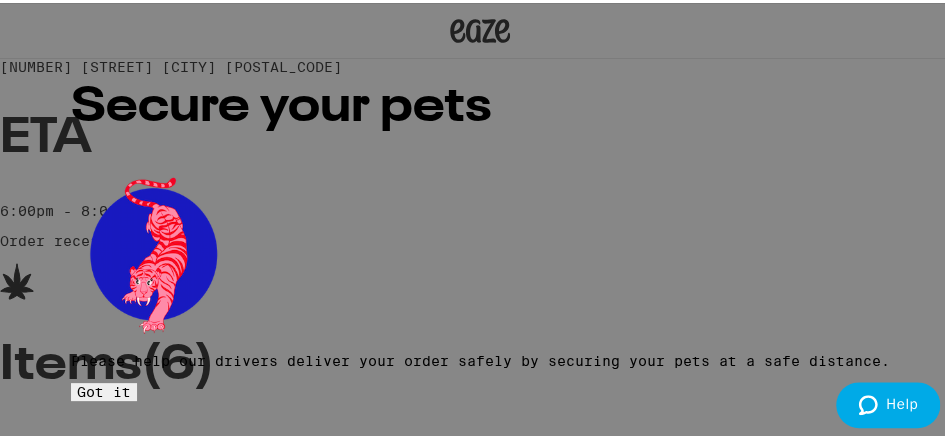 click on "Got it" at bounding box center (104, 389) 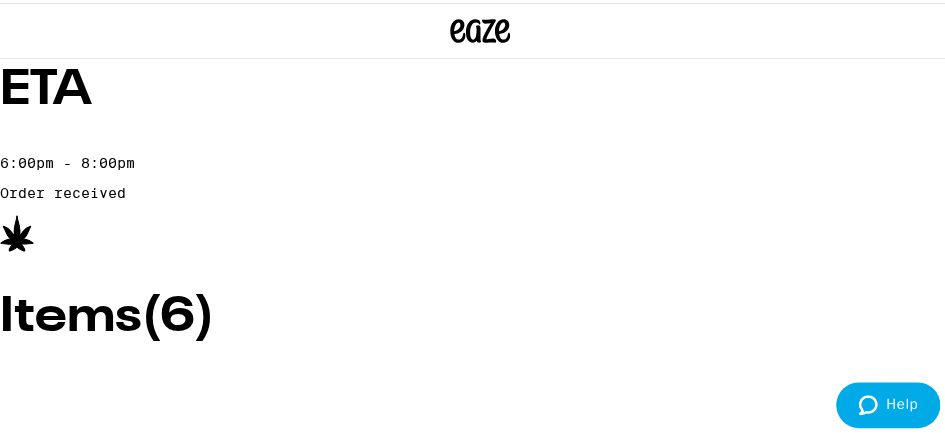 scroll, scrollTop: 0, scrollLeft: 0, axis: both 